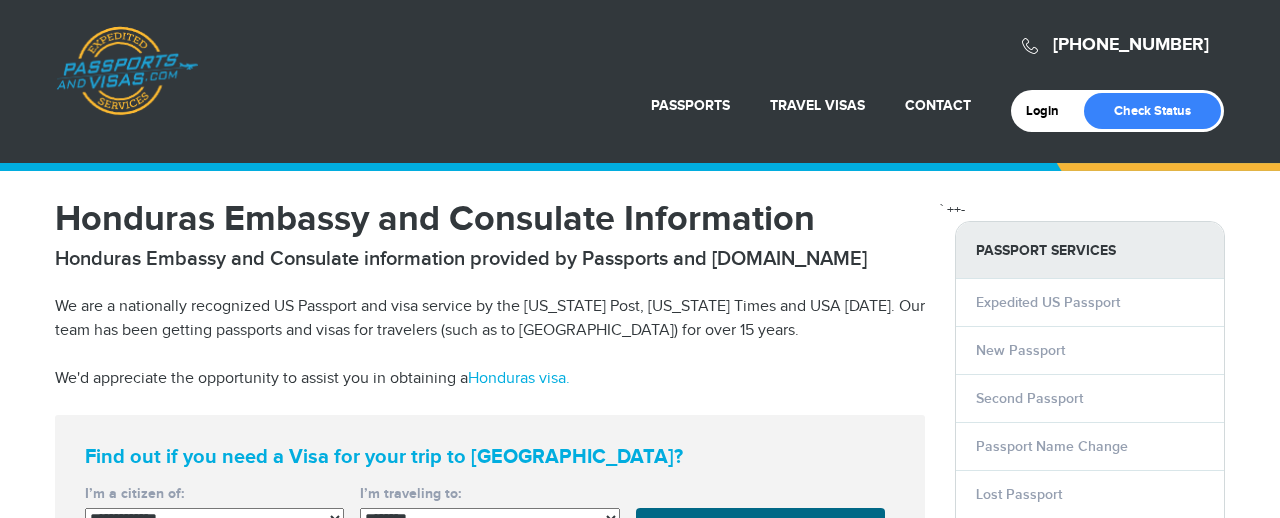 scroll, scrollTop: 0, scrollLeft: 0, axis: both 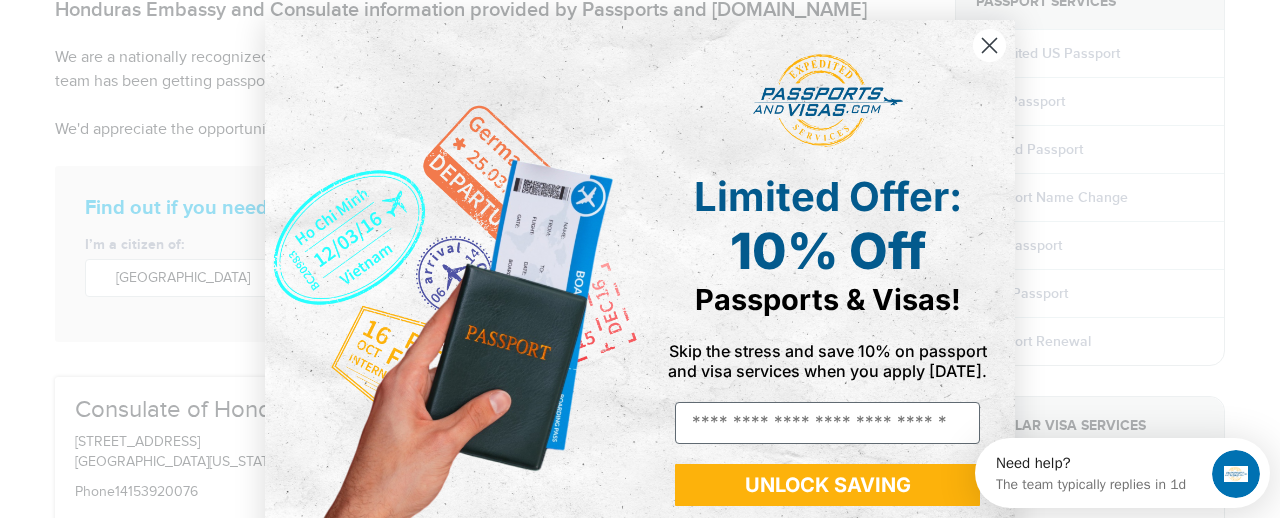 click on "Close dialog Limited Offer:
10% Off Passports & Visas! Skip the stress and save 10% on passport and visa services when you apply today. Email UNLOCK SAVING ******" at bounding box center [640, 259] 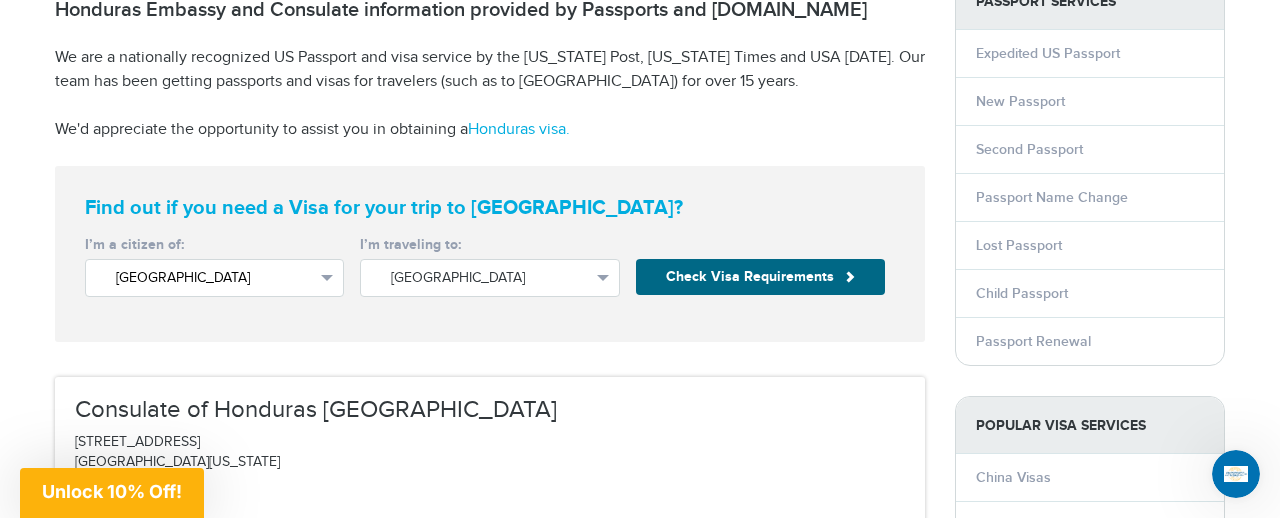 click on "United States" at bounding box center [214, 278] 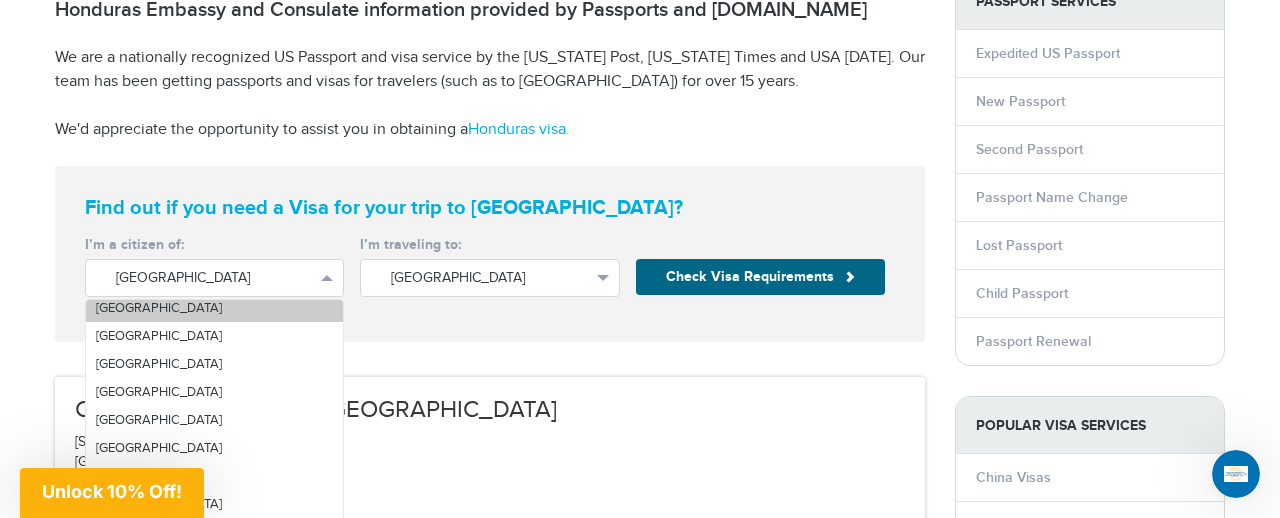 scroll, scrollTop: 4356, scrollLeft: 0, axis: vertical 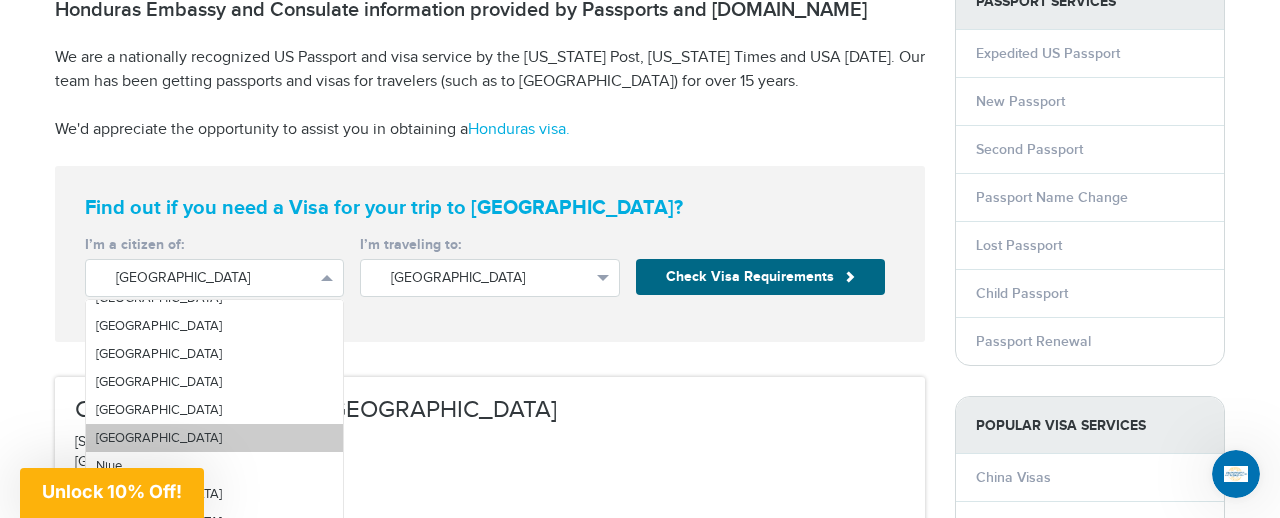 click on "[GEOGRAPHIC_DATA]" at bounding box center (214, 438) 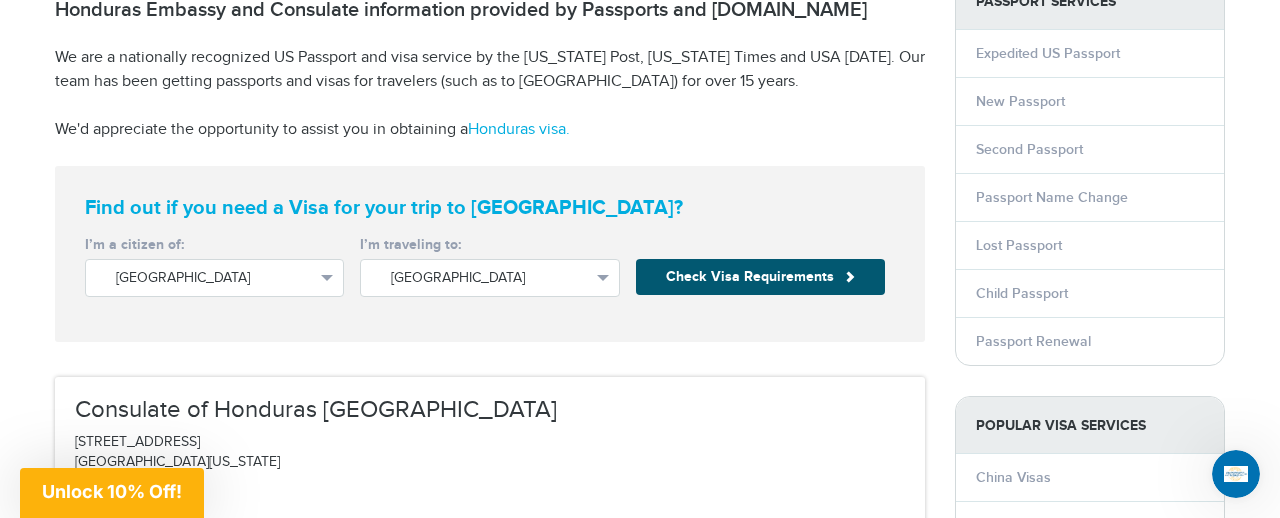 click on "Check Visa Requirements" at bounding box center [760, 277] 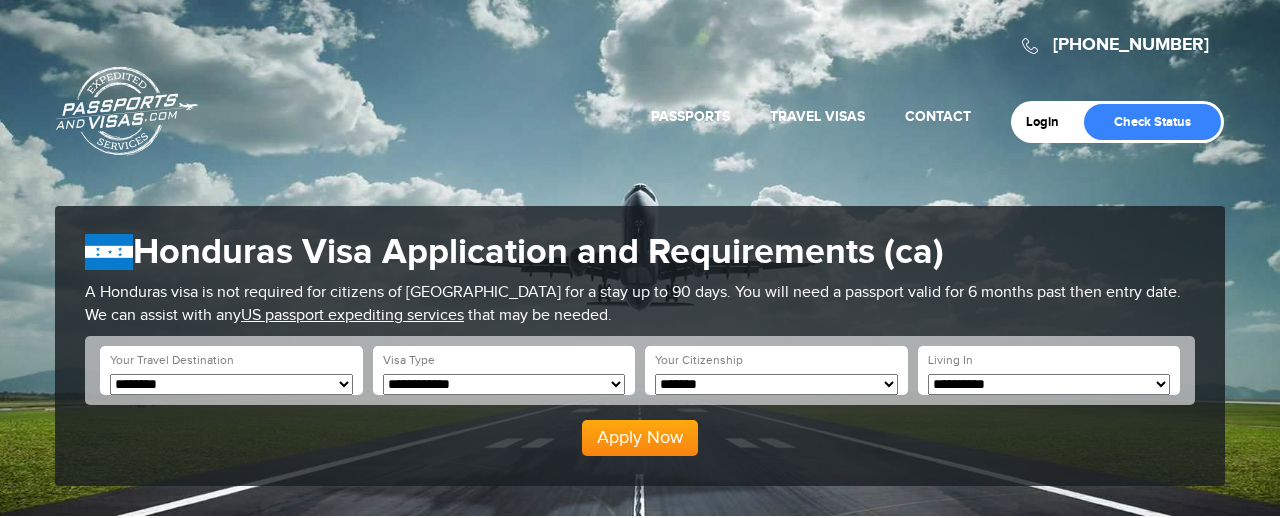 scroll, scrollTop: 0, scrollLeft: 0, axis: both 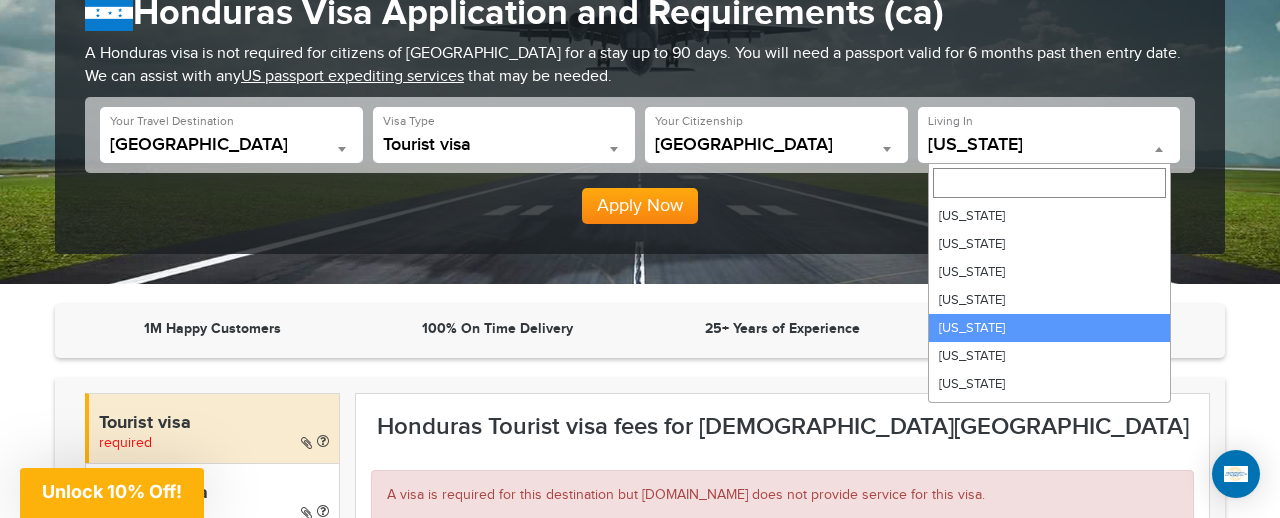 click at bounding box center (1159, 149) 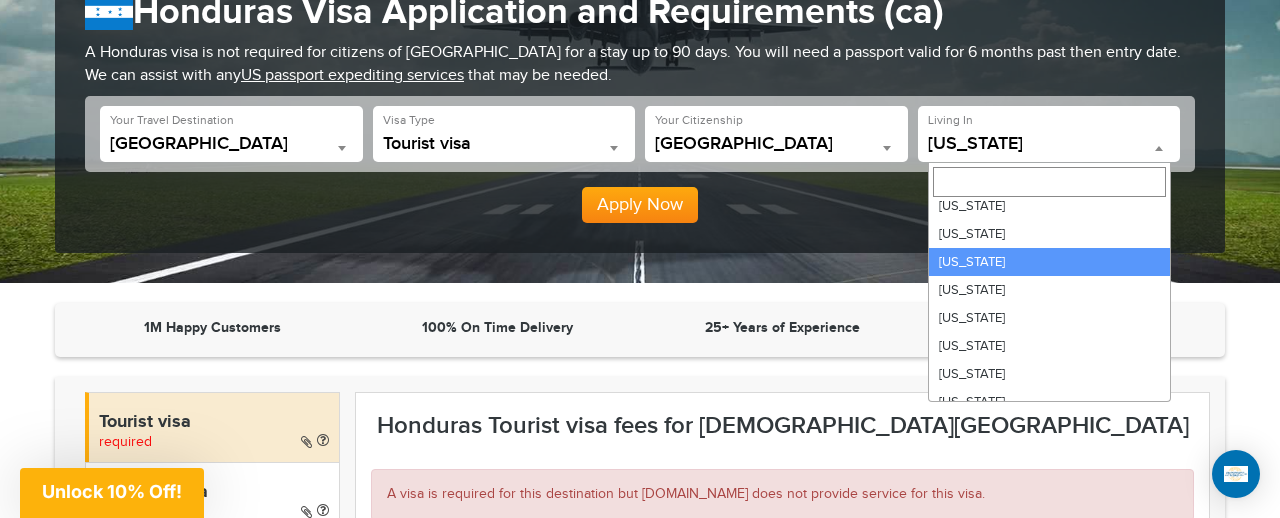 scroll, scrollTop: 516, scrollLeft: 0, axis: vertical 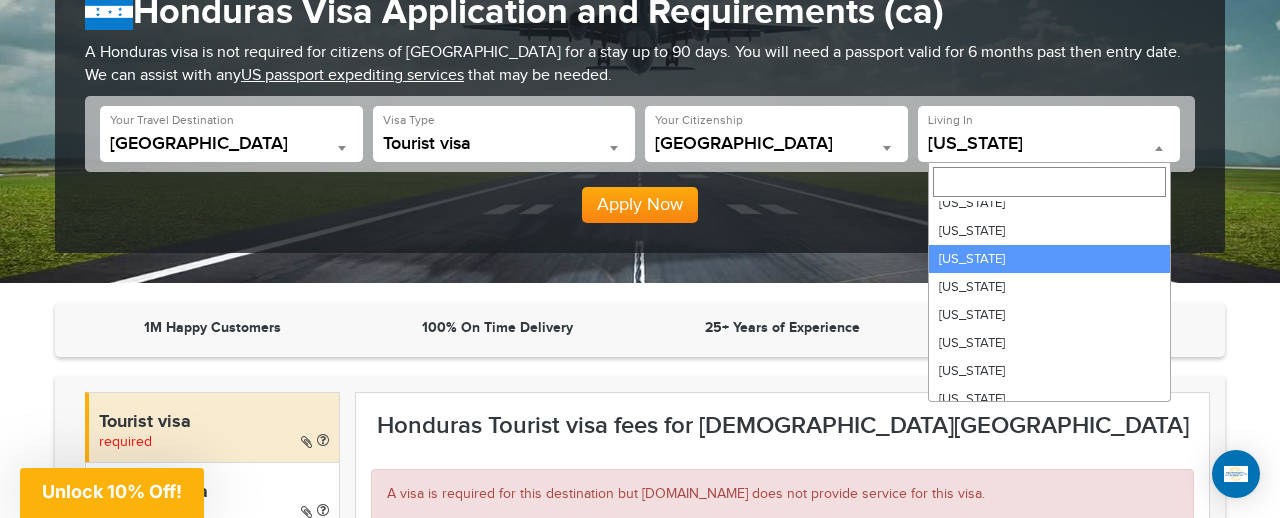 select on "**" 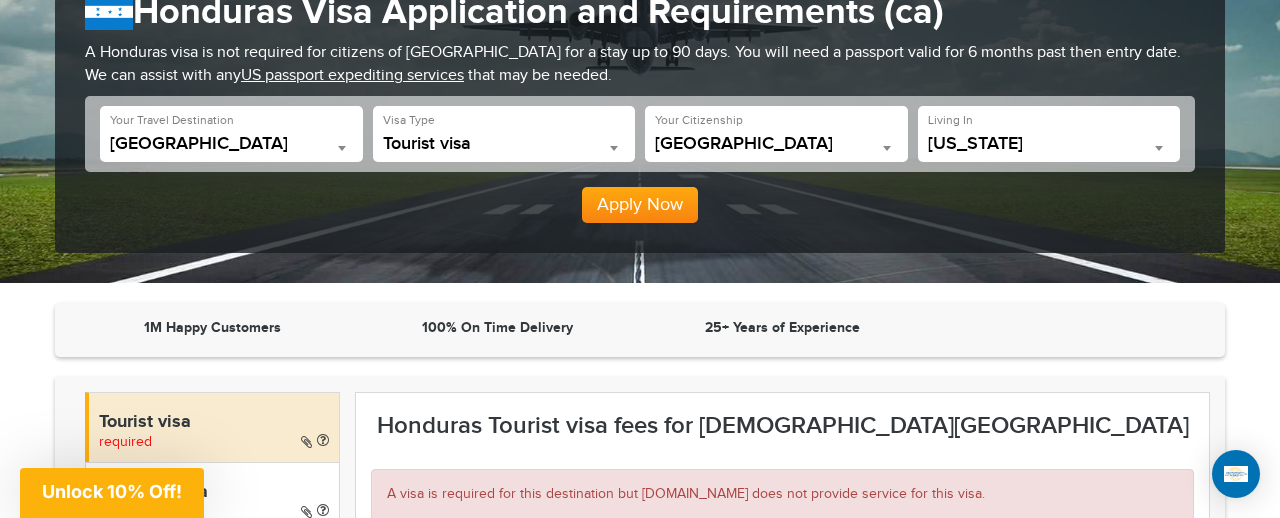 scroll, scrollTop: 342, scrollLeft: 0, axis: vertical 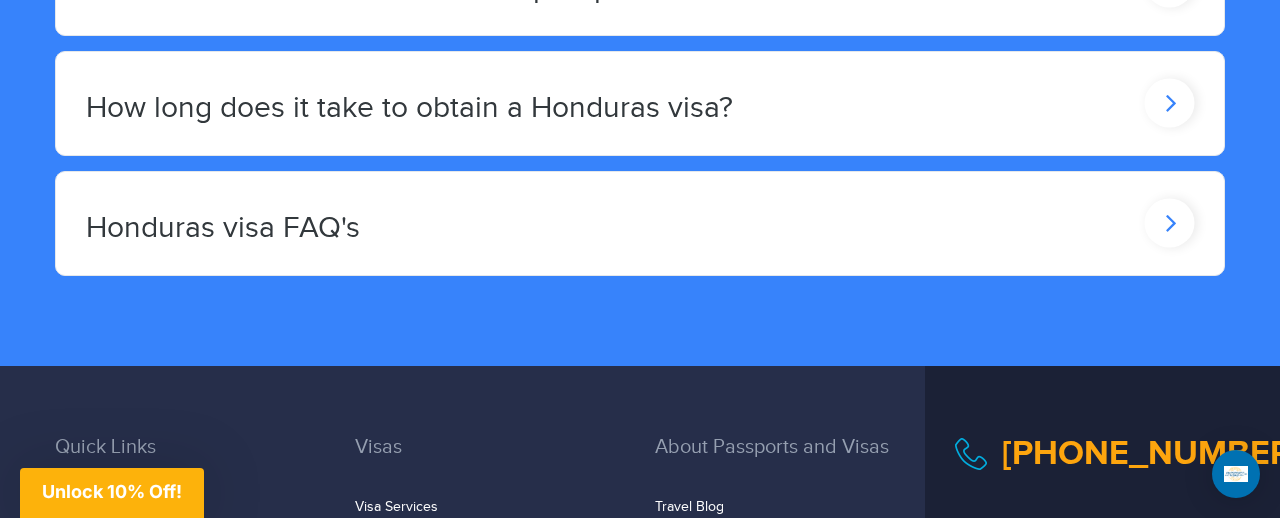 click at bounding box center [1170, -257] 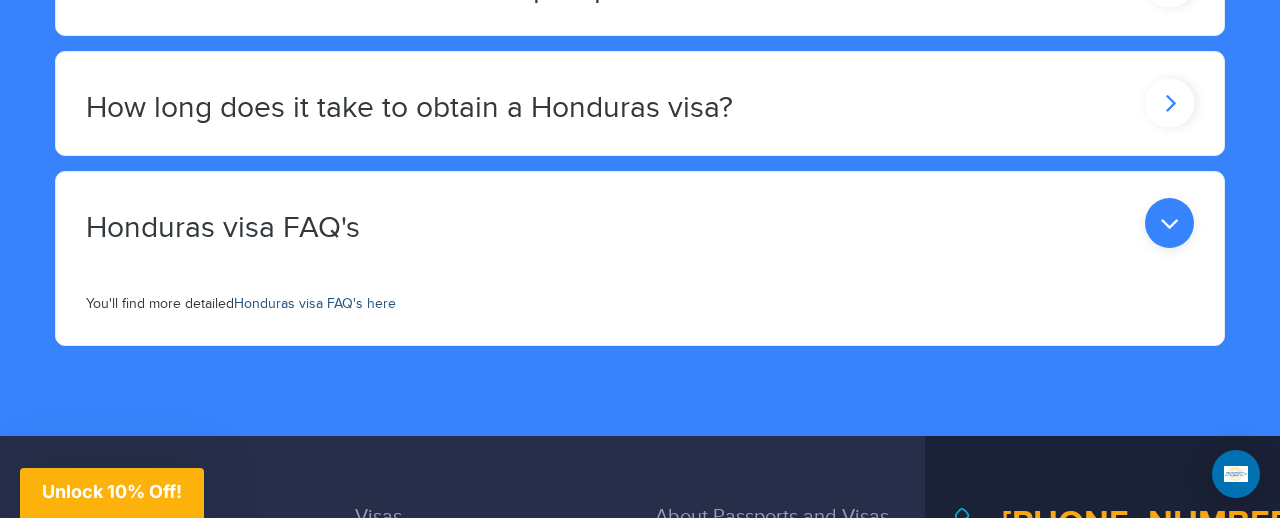 click on "Honduras visa FAQ's here" at bounding box center (315, 304) 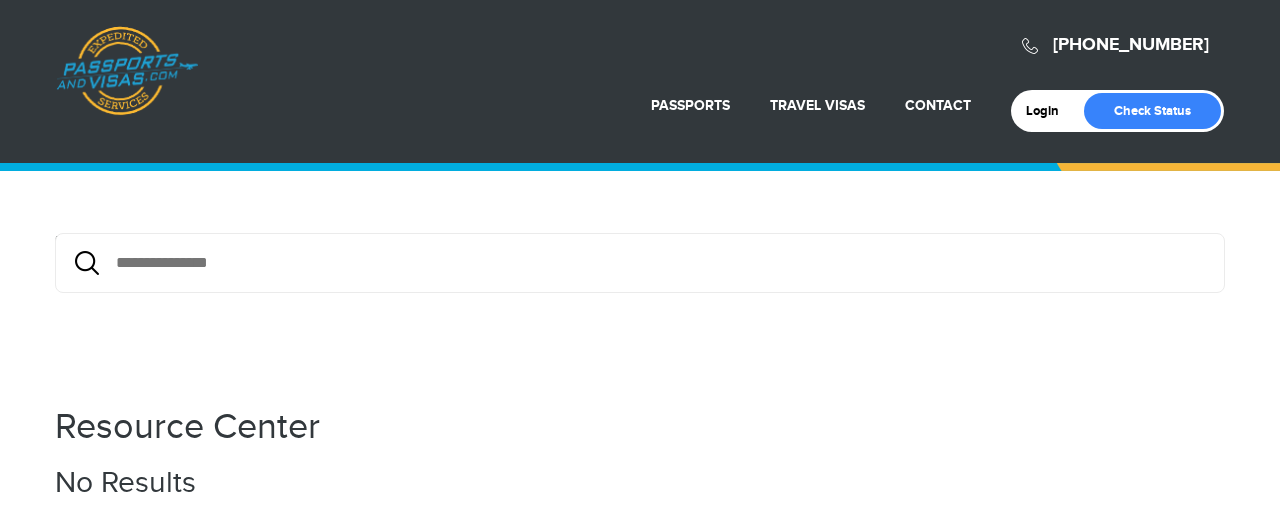 scroll, scrollTop: 0, scrollLeft: 0, axis: both 